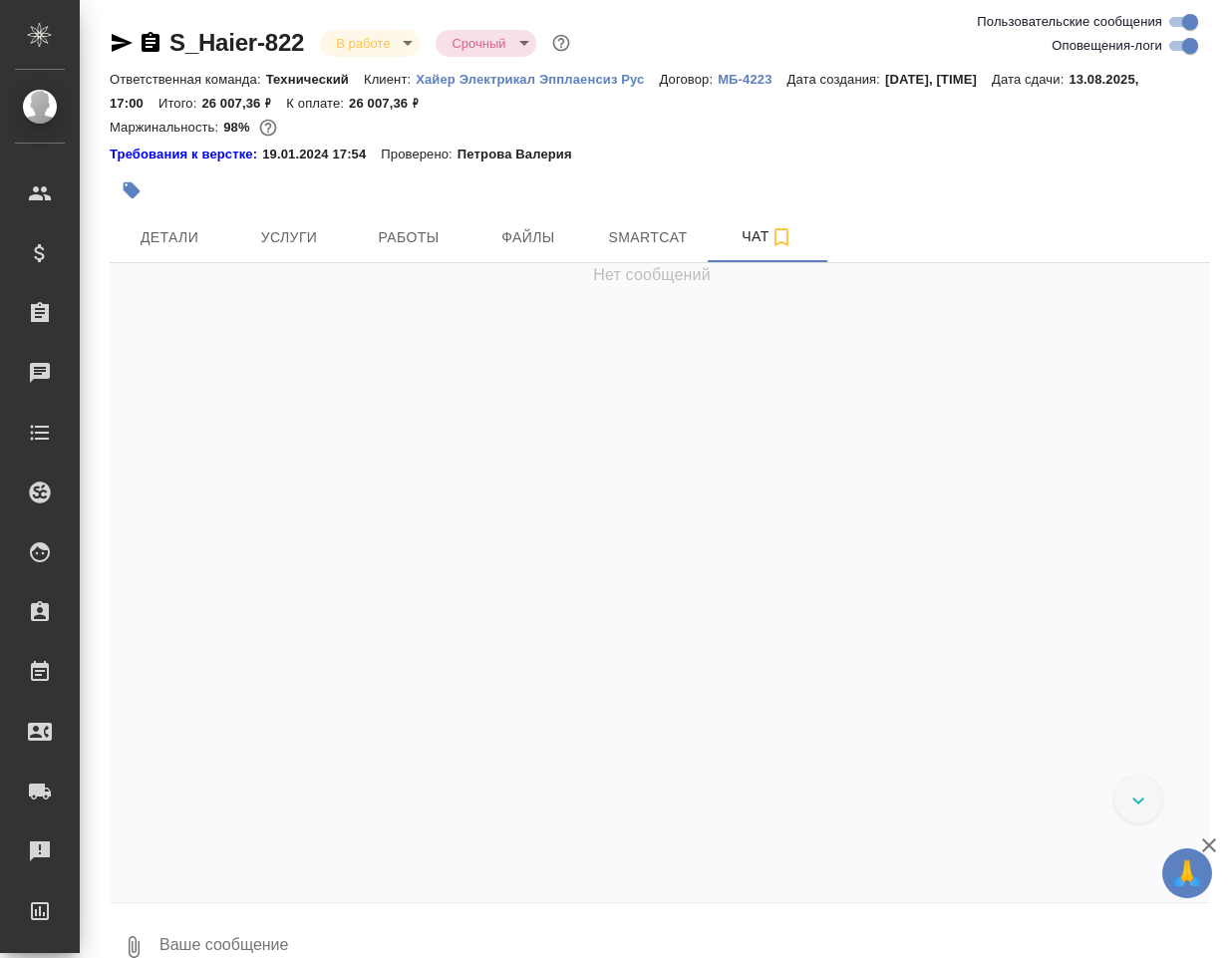 scroll, scrollTop: 0, scrollLeft: 0, axis: both 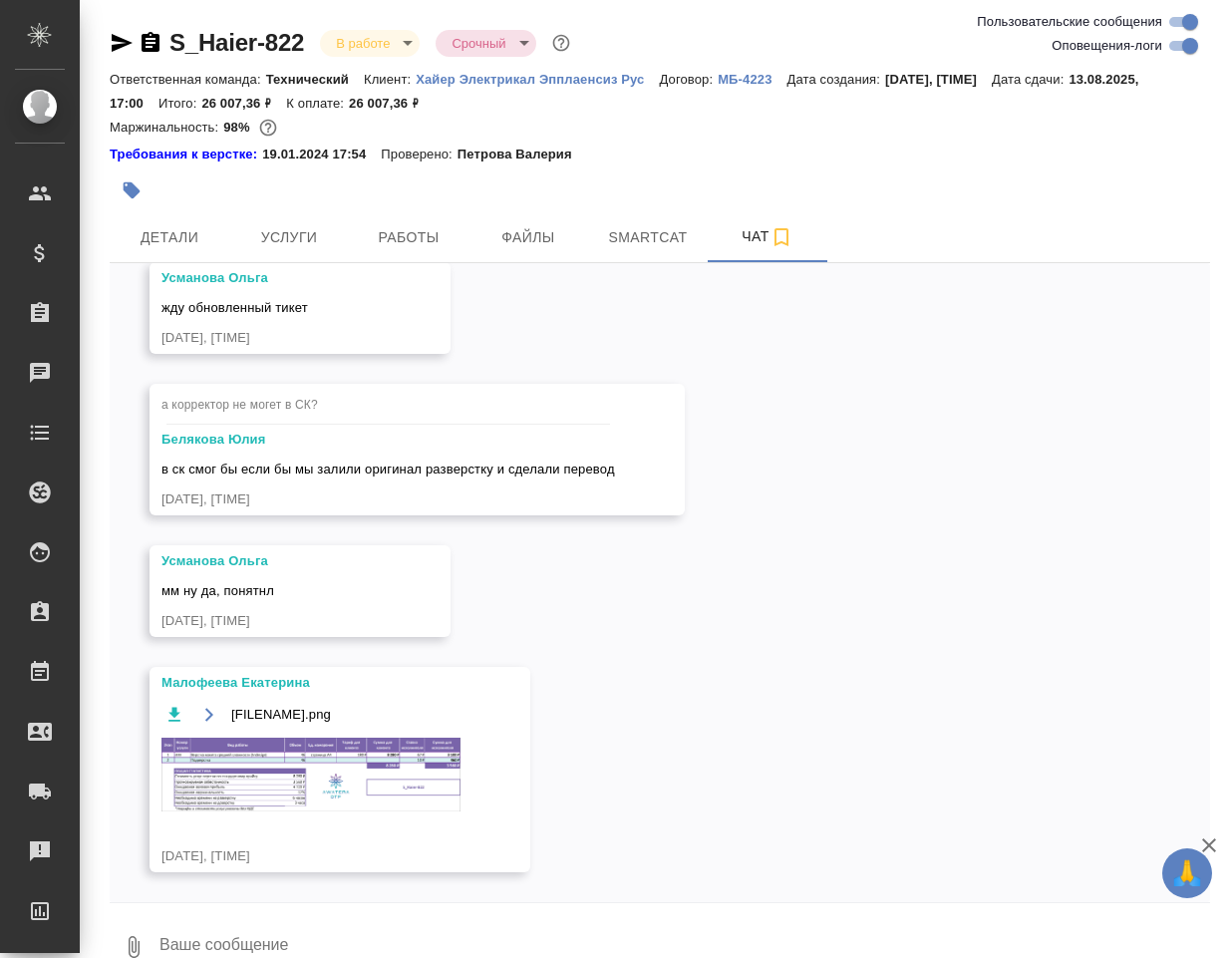 click at bounding box center [311, 775] 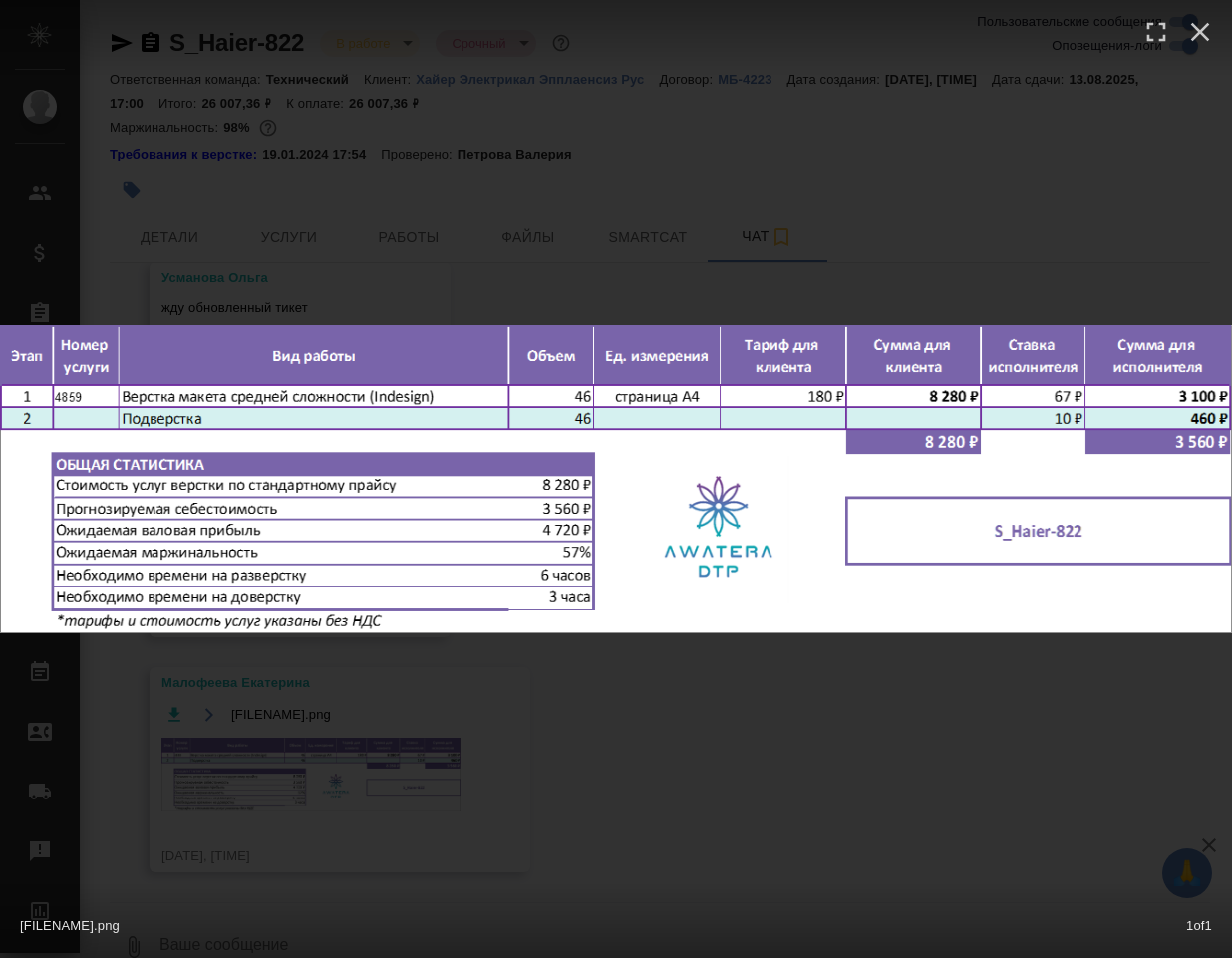 click on "[DATE]-[DATE]-[TIME]-[FILENAME].png 1  of  1" at bounding box center (616, 479) 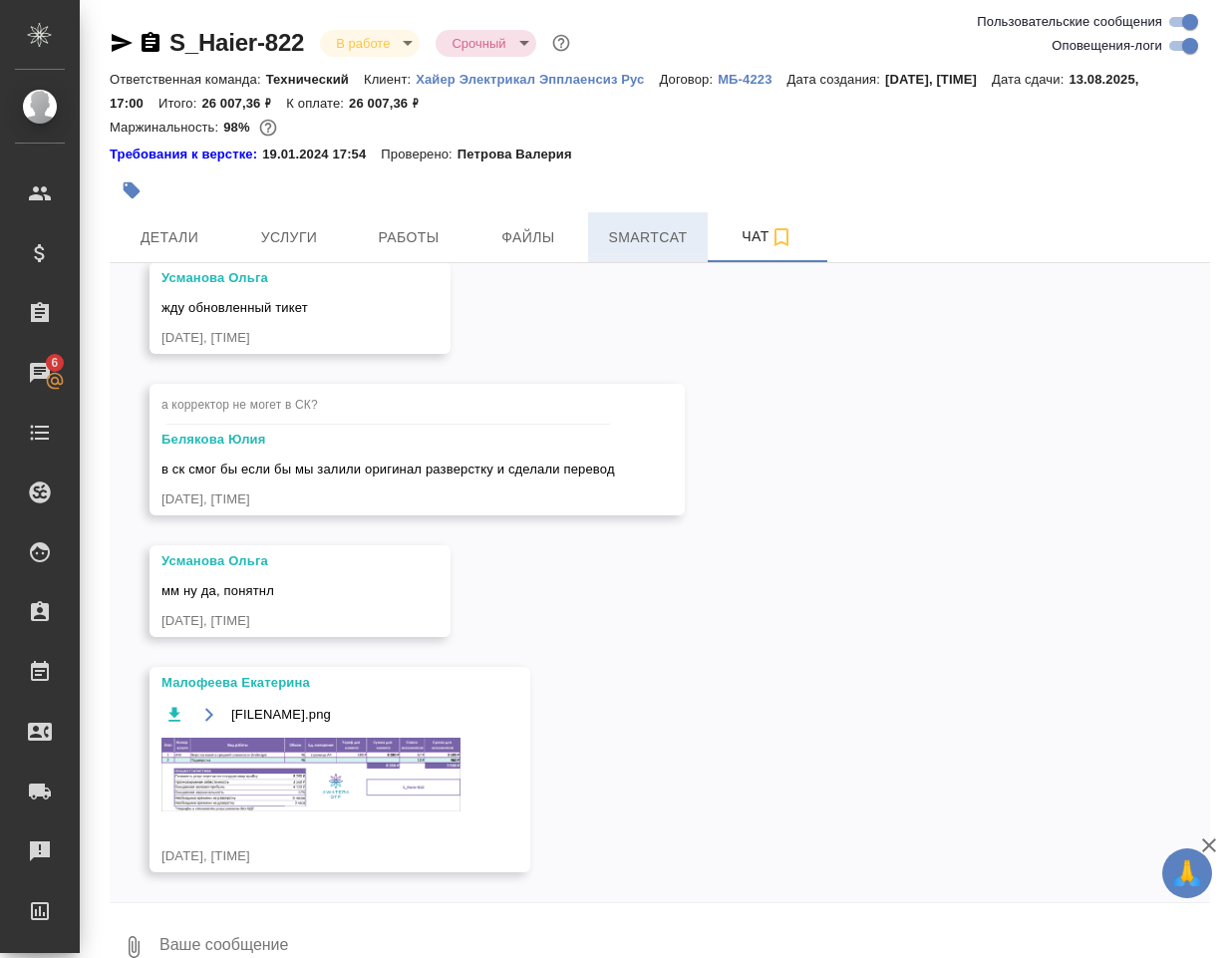 click on "Smartcat" at bounding box center (648, 237) 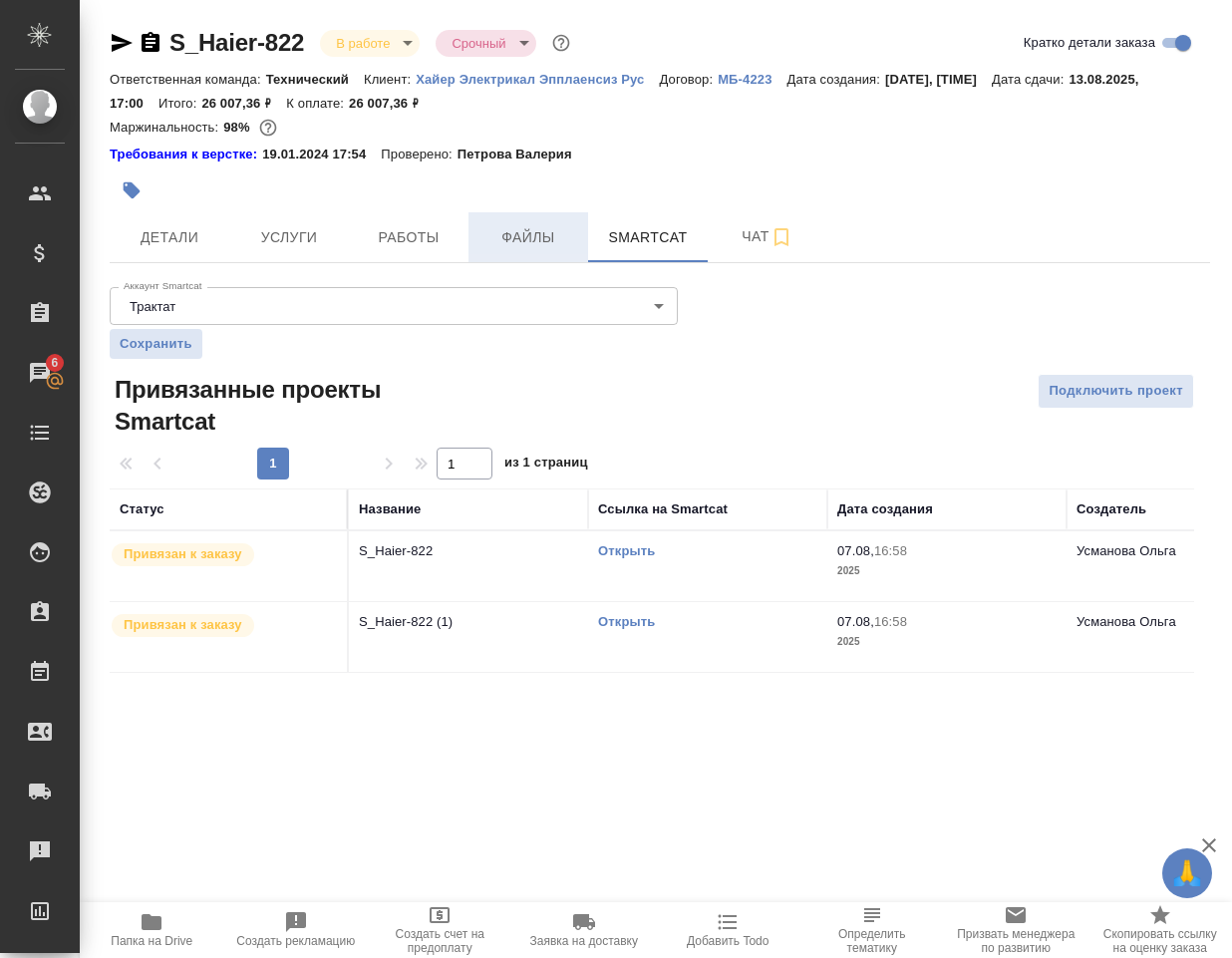 click on "Файлы" at bounding box center (528, 237) 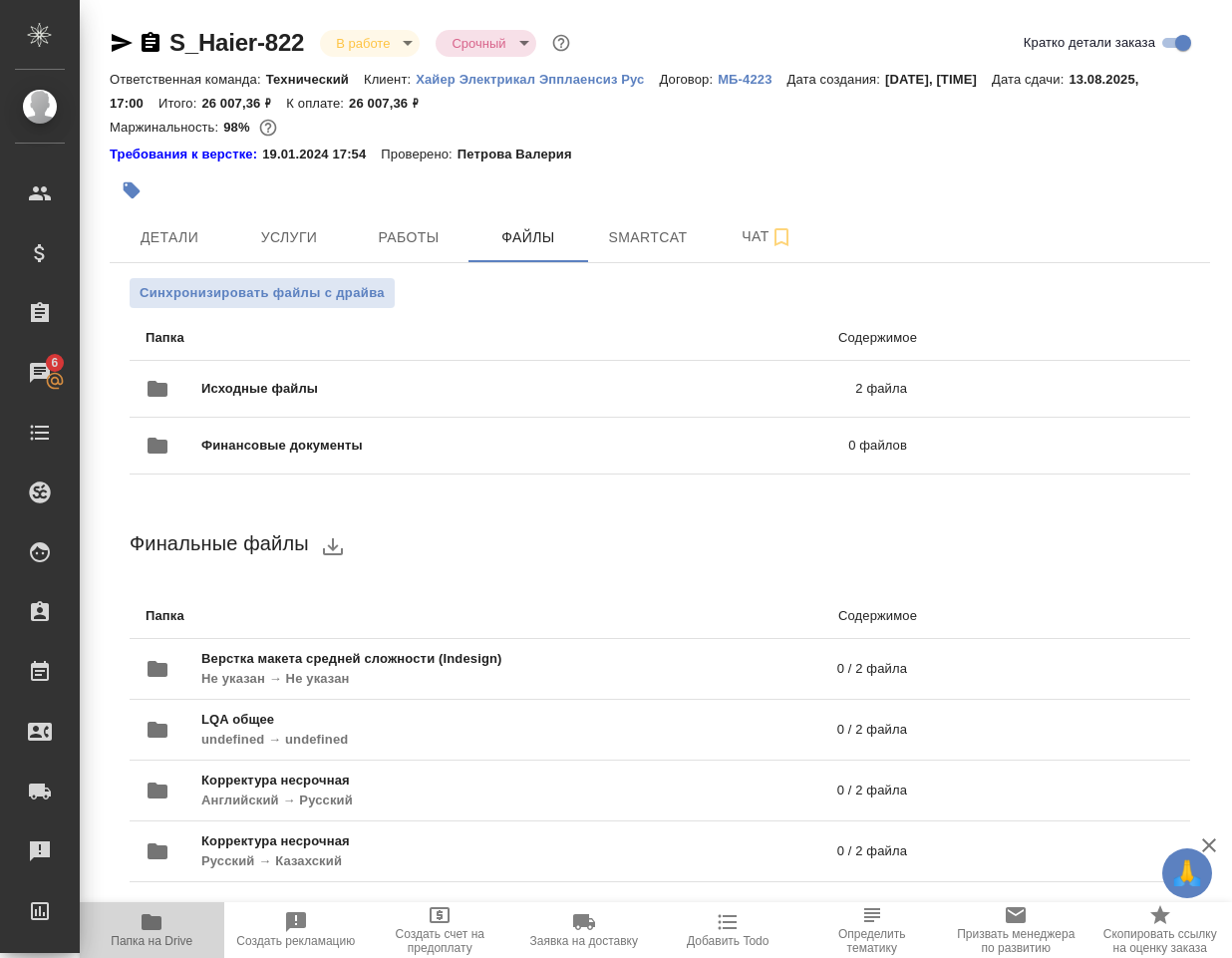 click 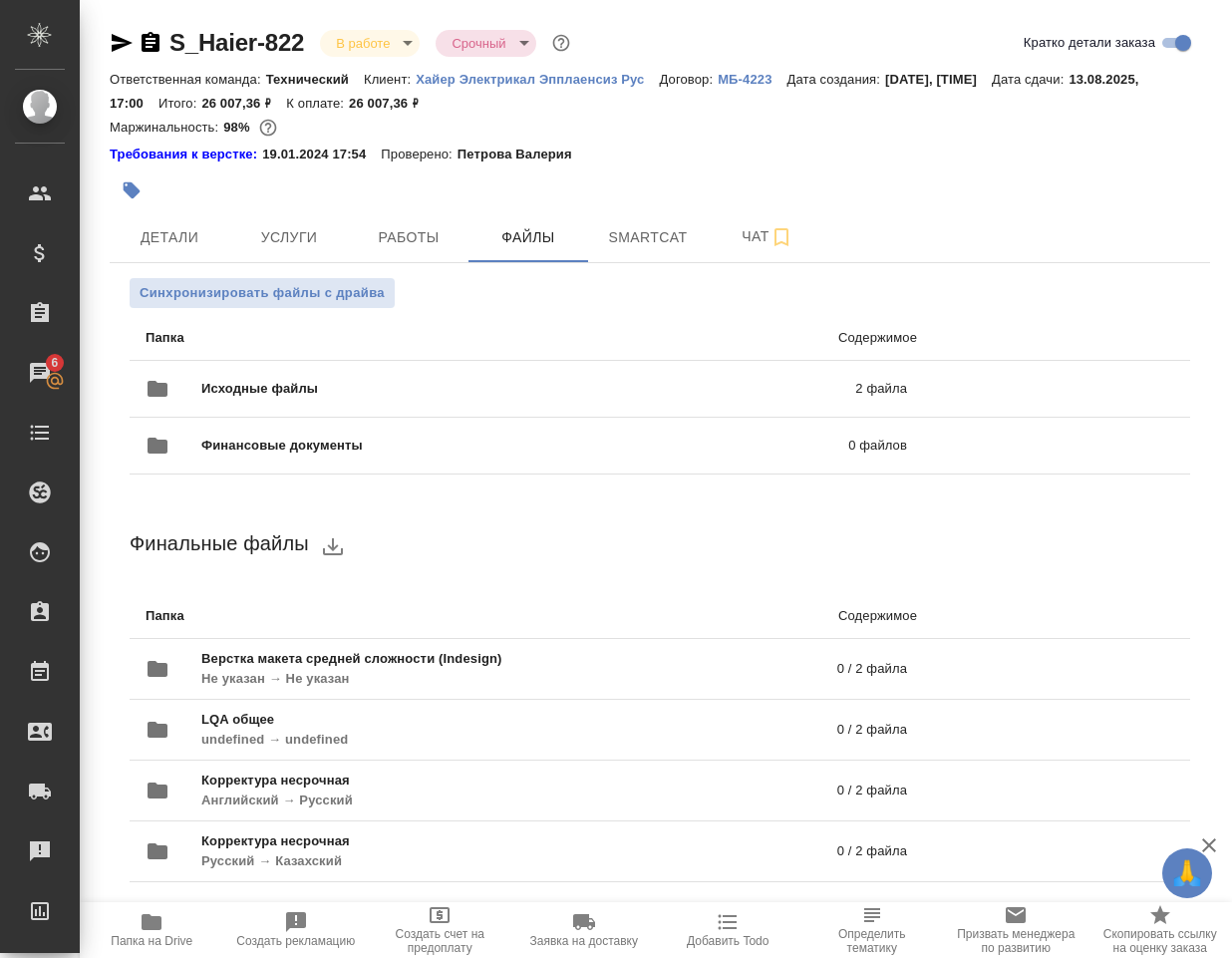 click 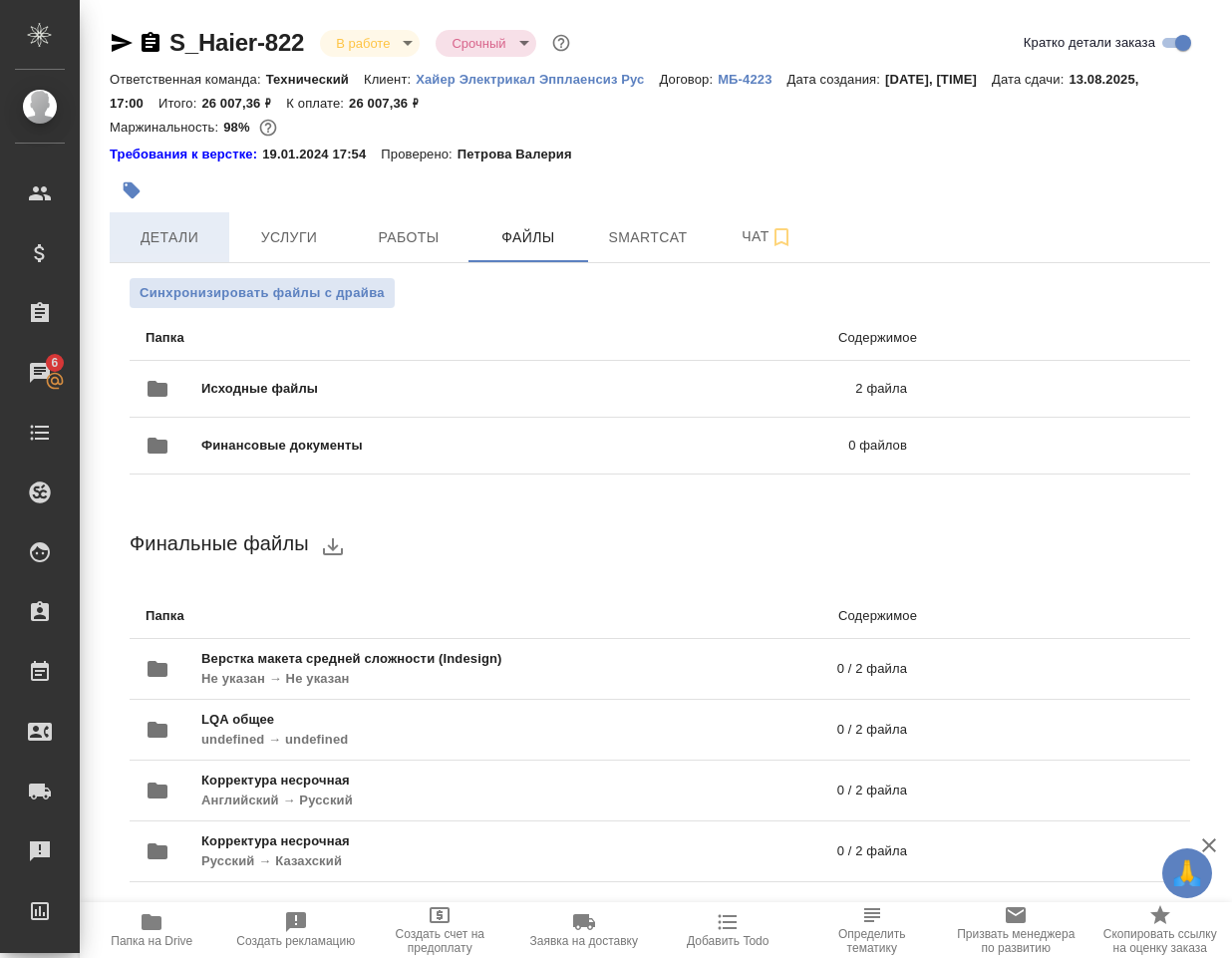 click on "Детали" at bounding box center (169, 237) 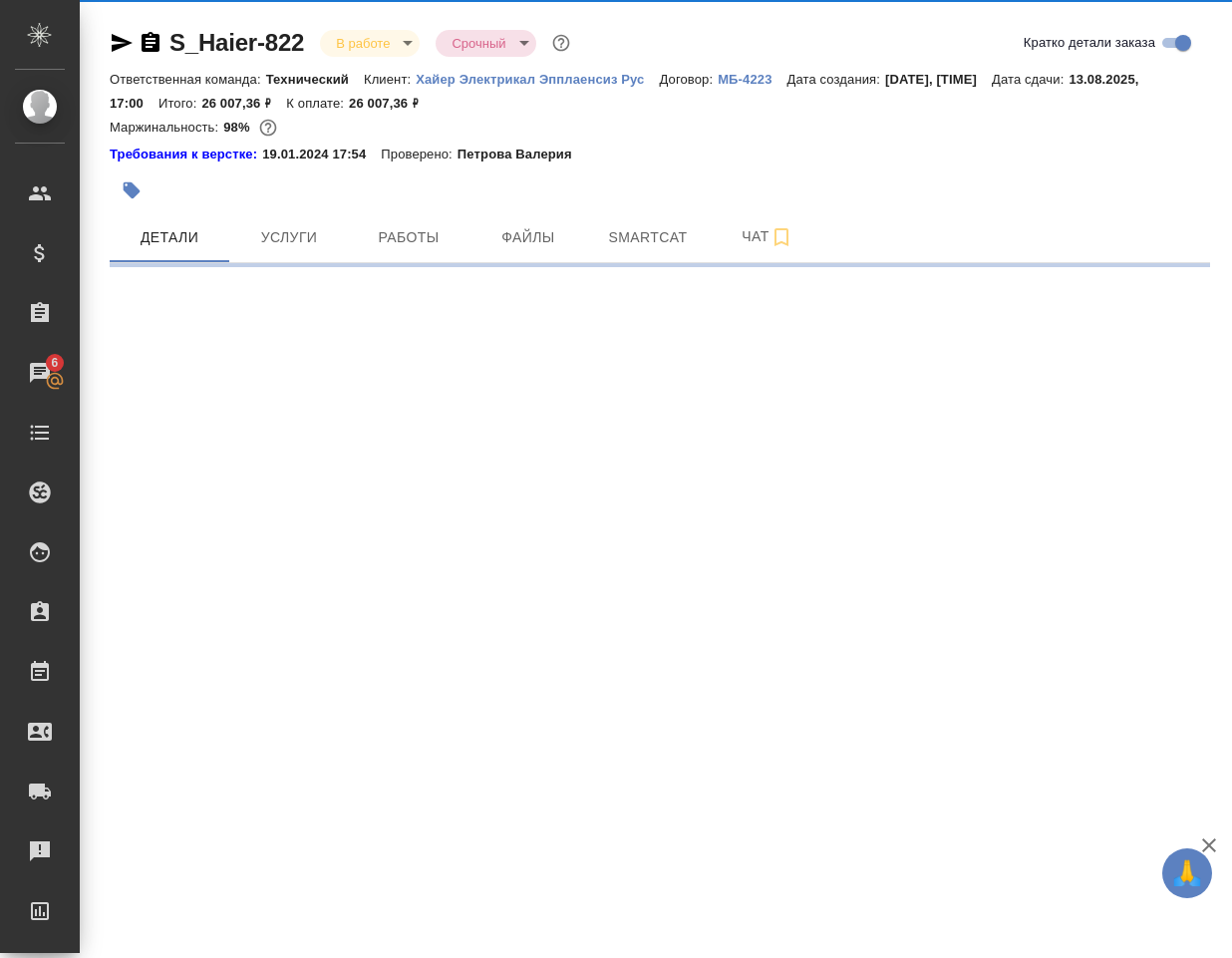 select on "RU" 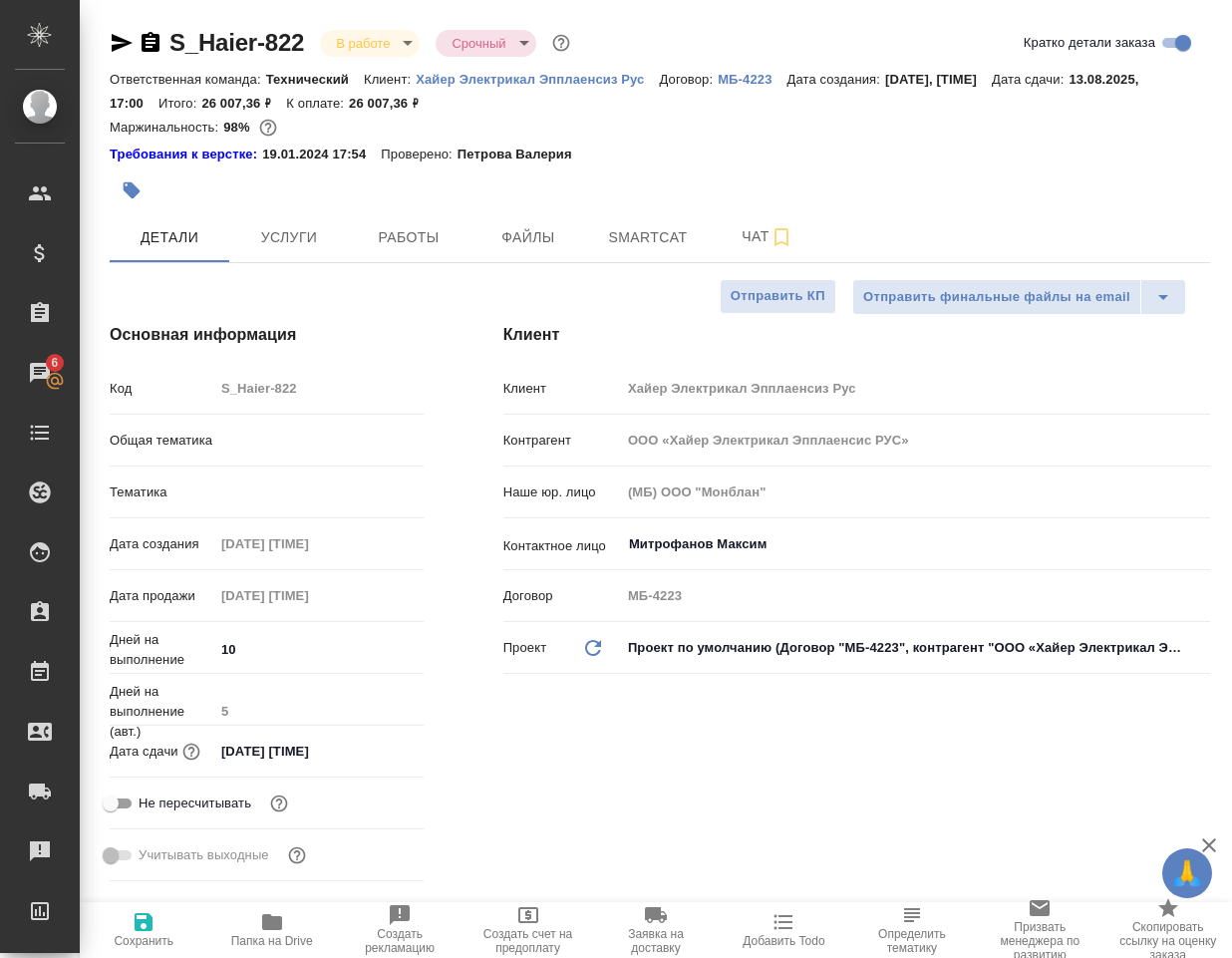 type on "x" 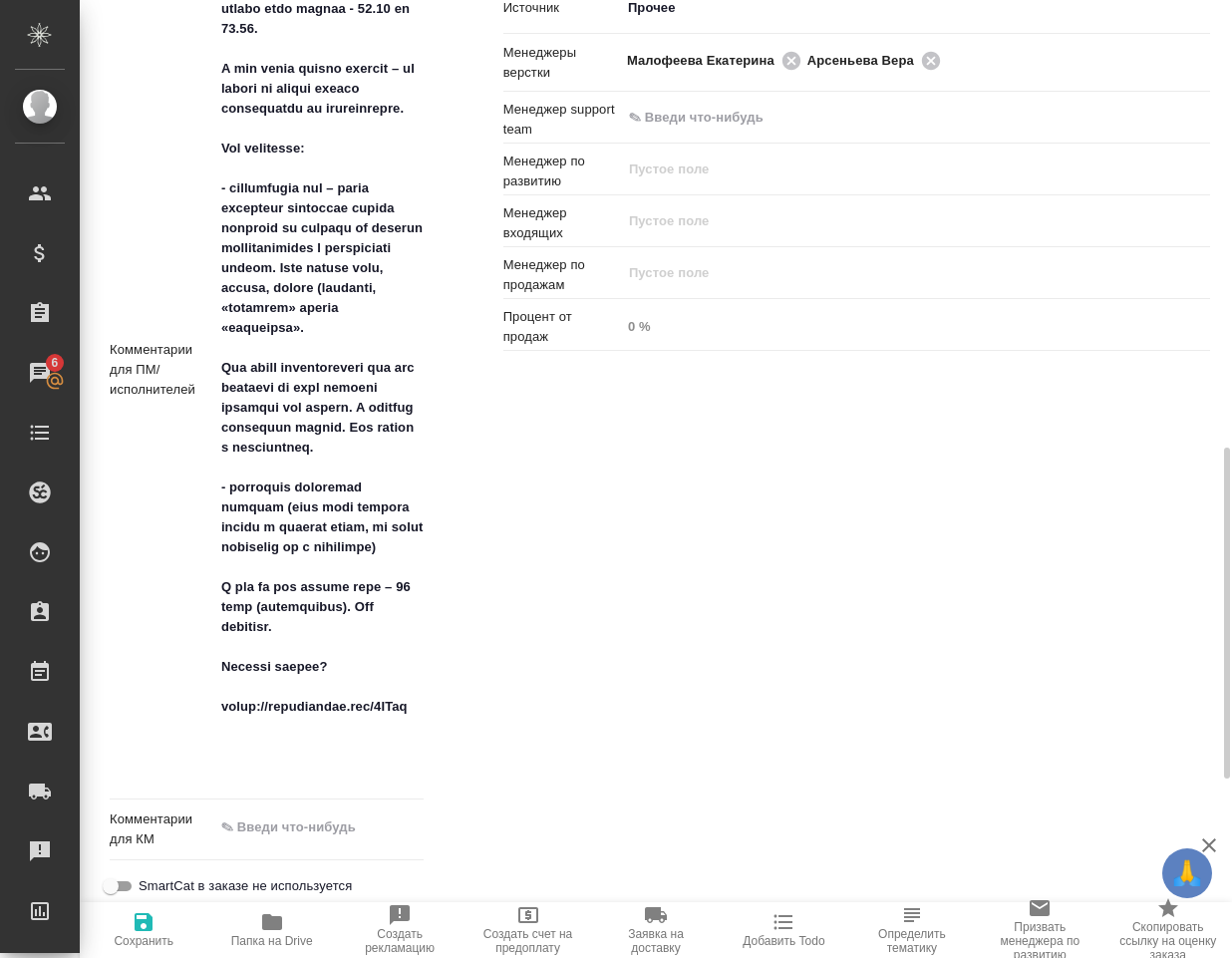 scroll, scrollTop: 1396, scrollLeft: 0, axis: vertical 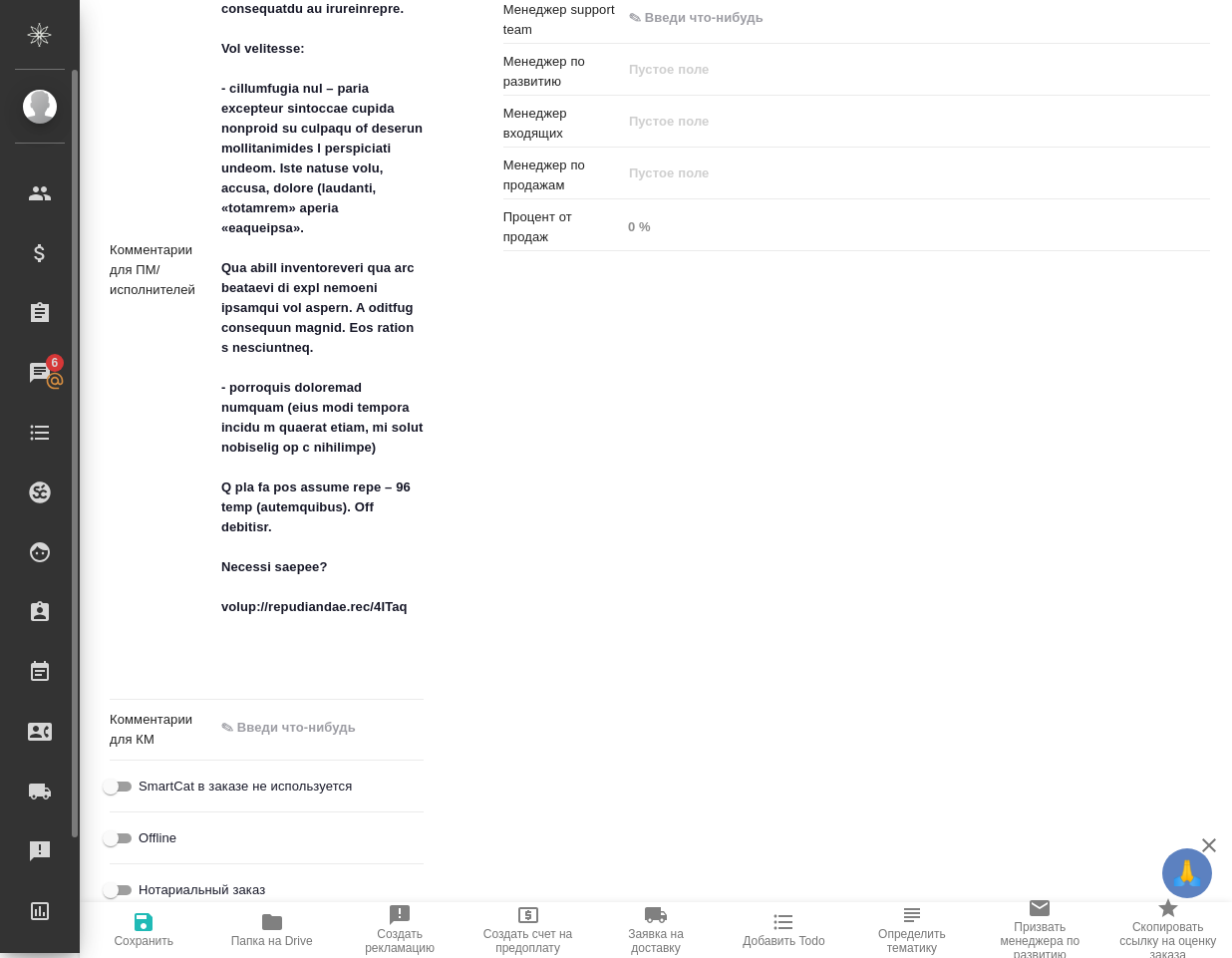 type on "x" 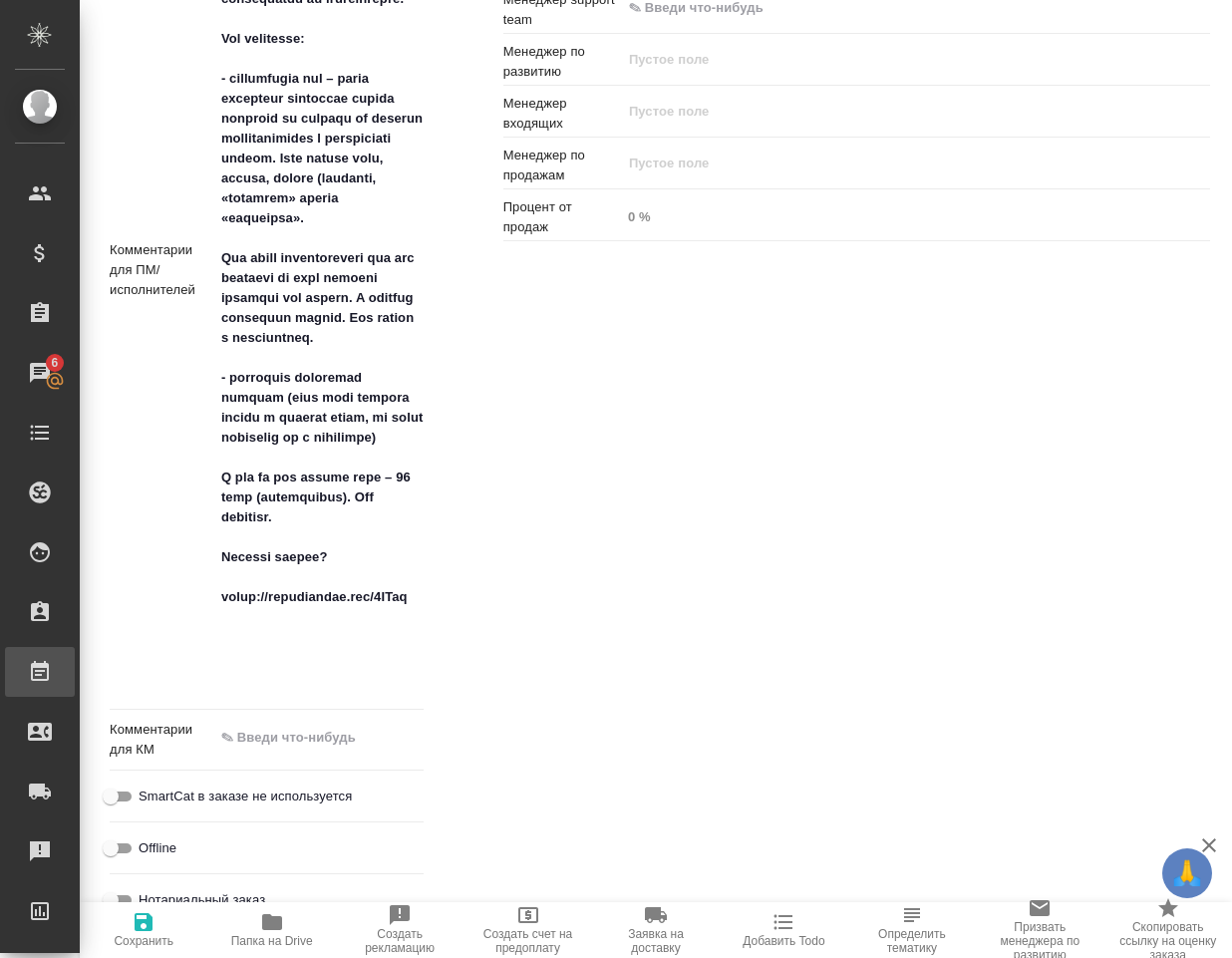 type on "x" 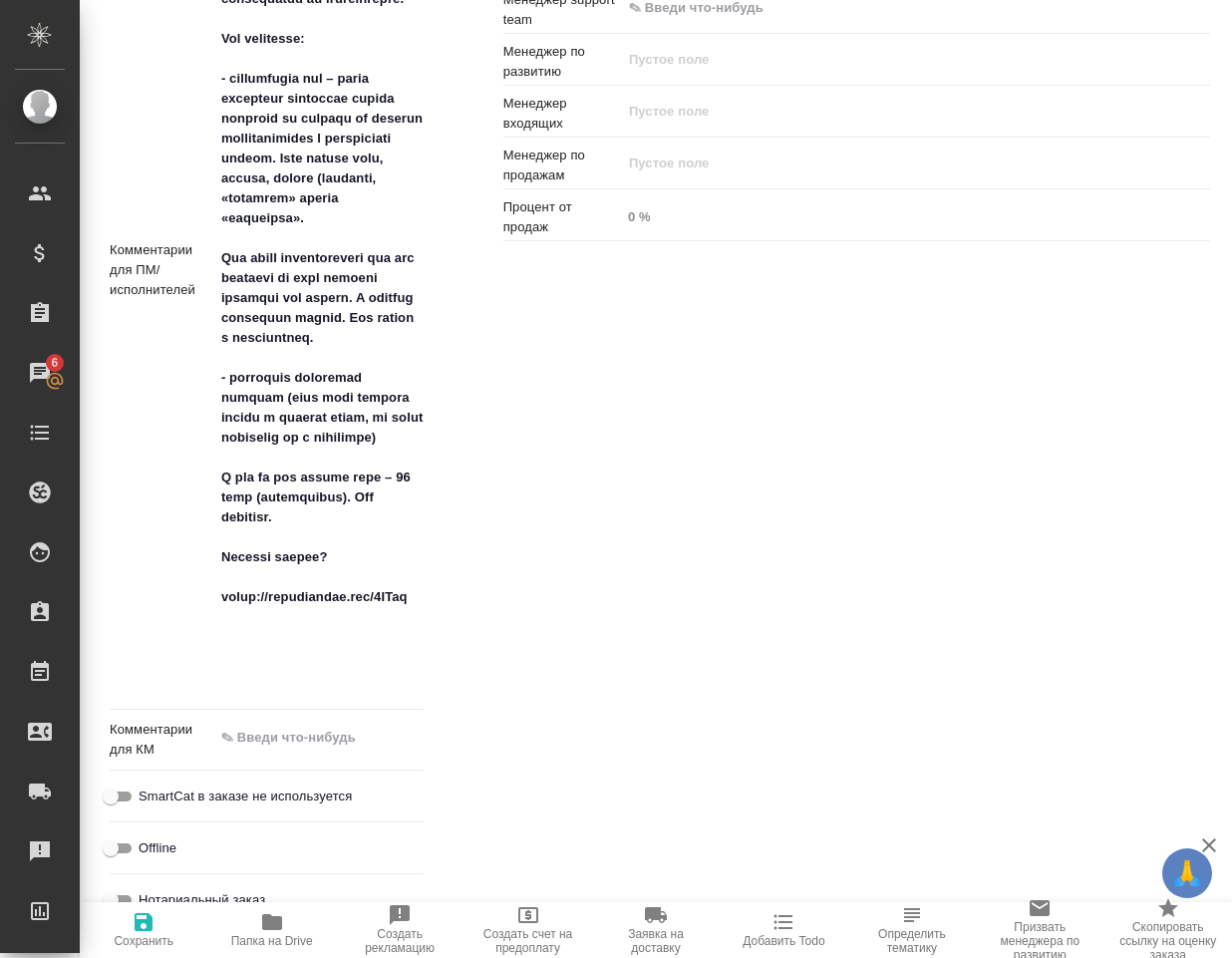 type on "x" 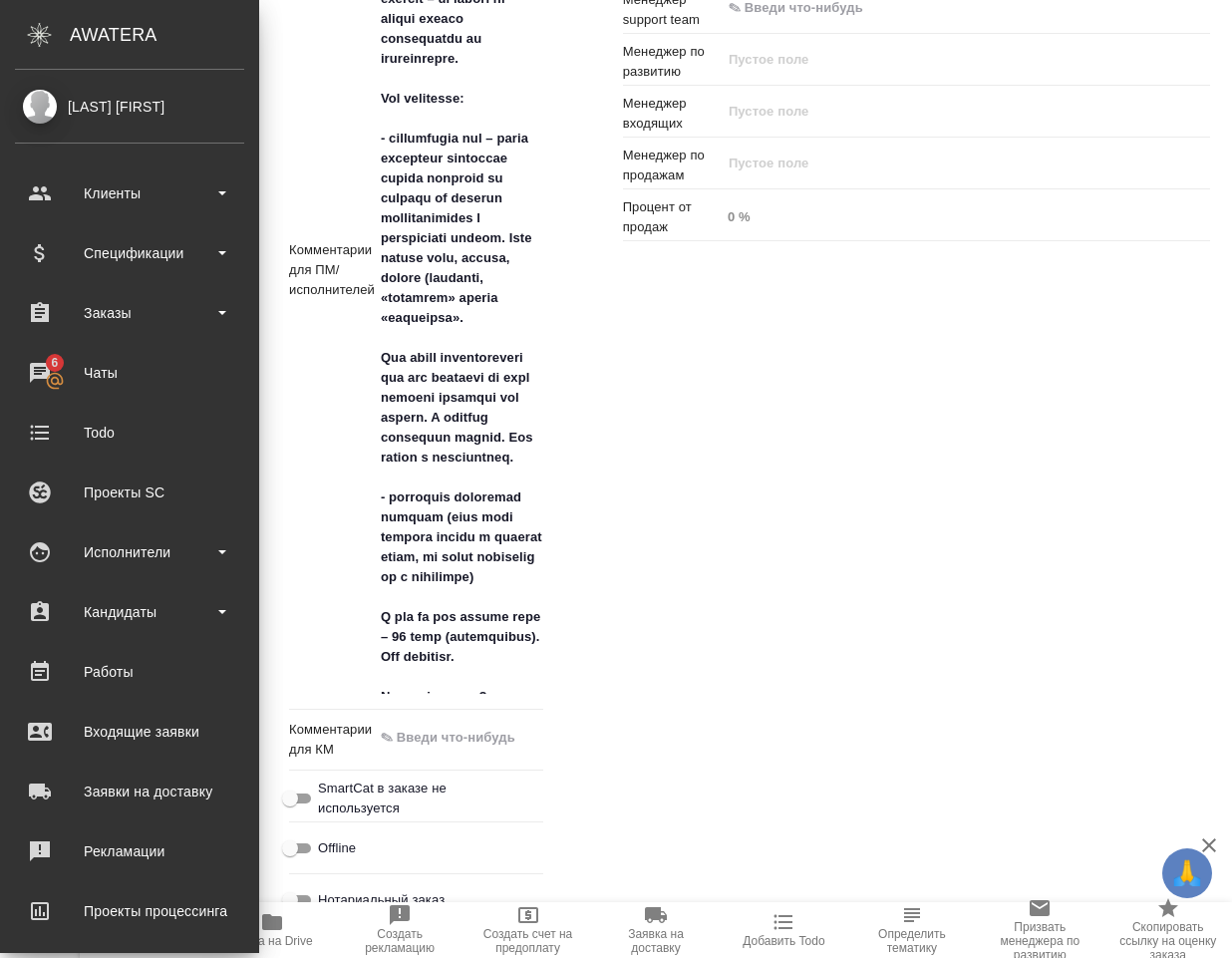 type on "x" 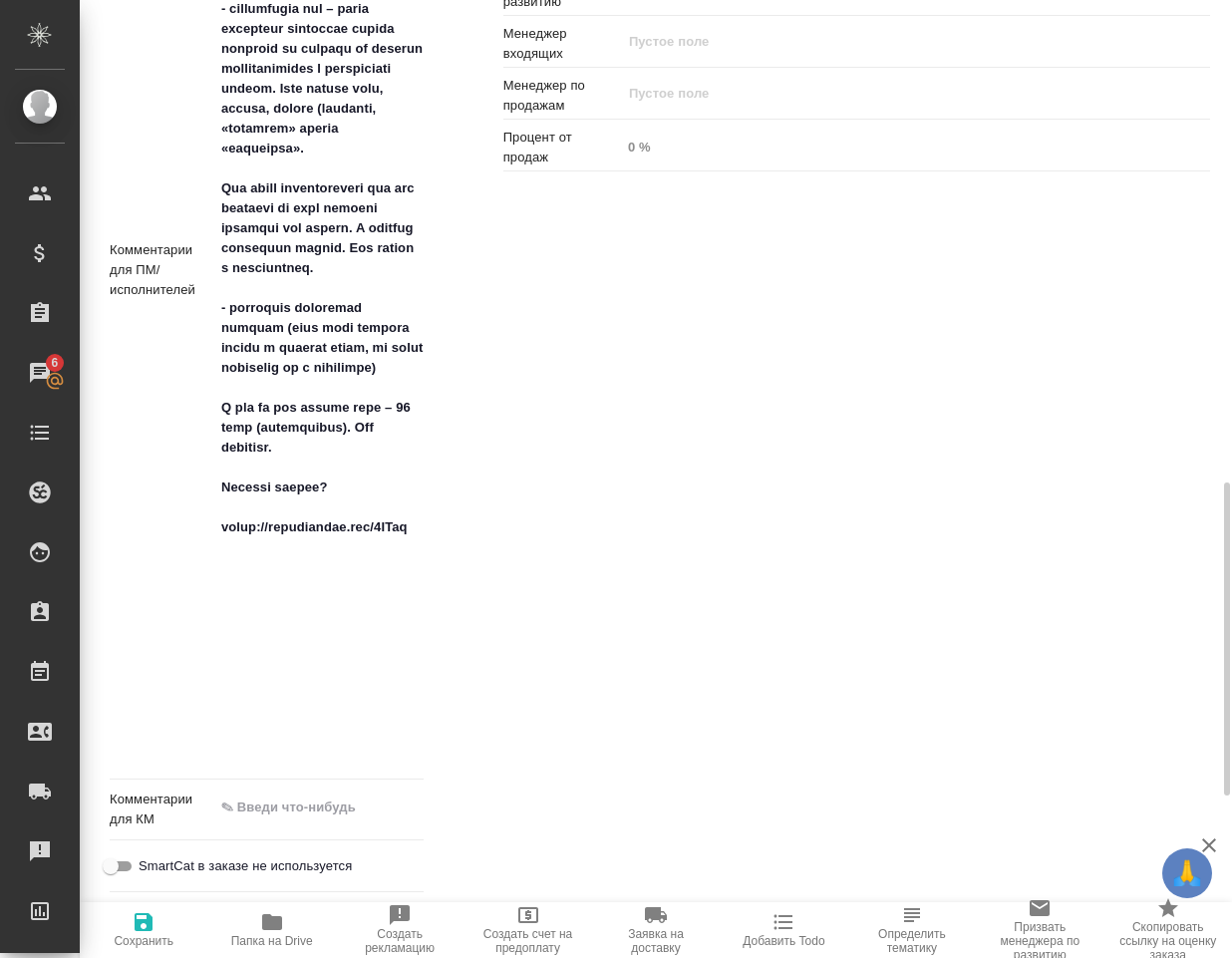 type on "x" 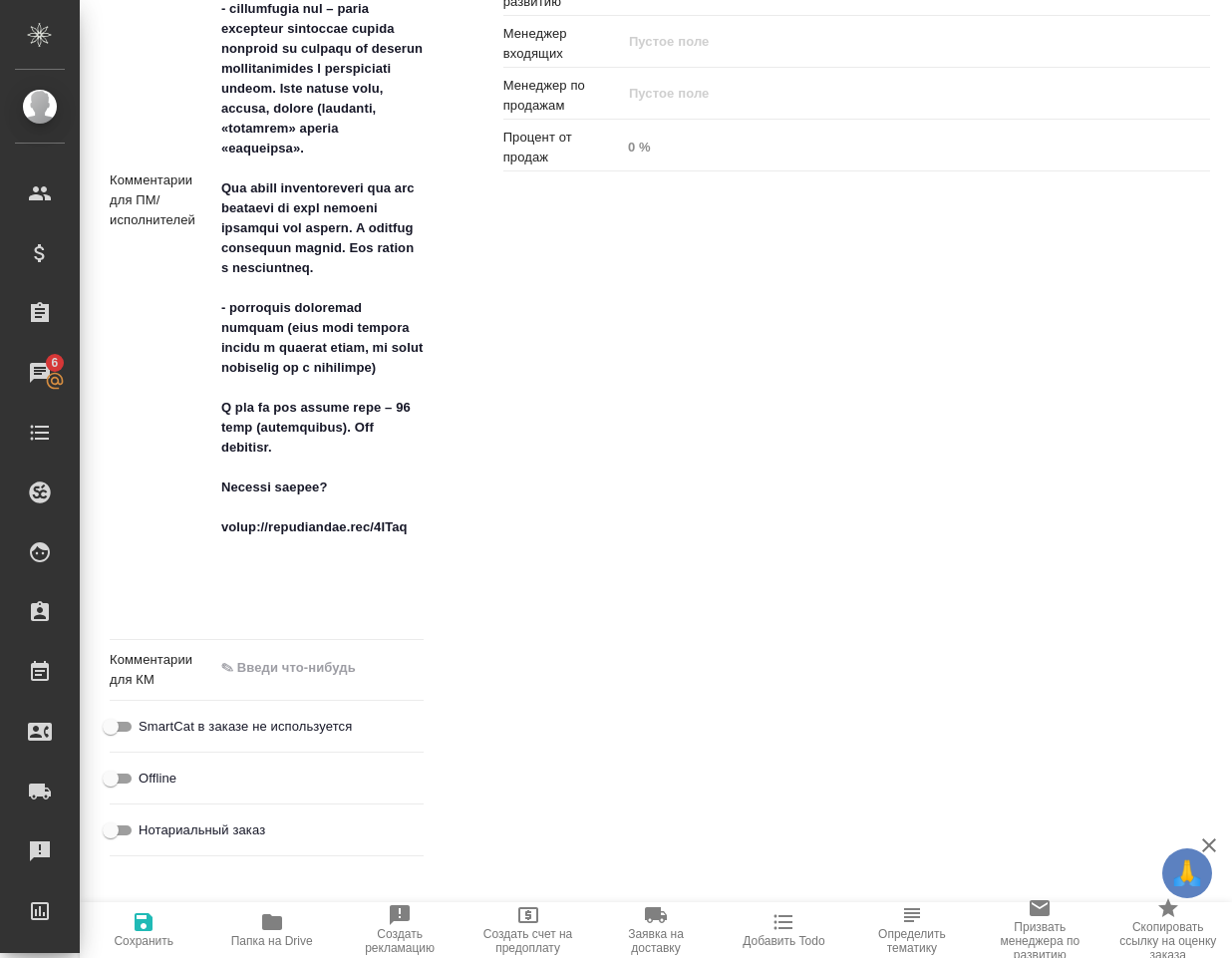 scroll, scrollTop: 1406, scrollLeft: 0, axis: vertical 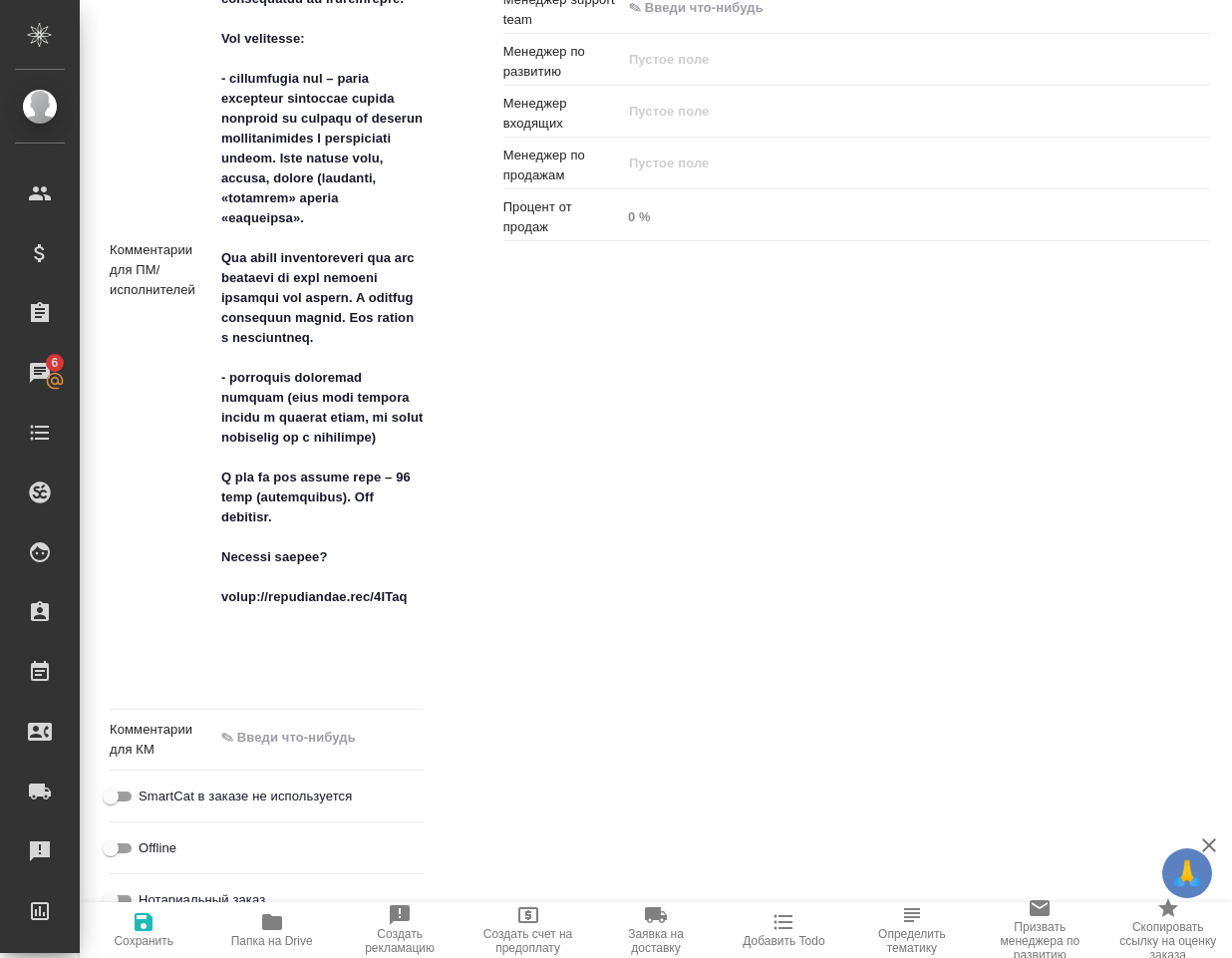 click on "Ответственные Клиентские менеджеры [LAST_NAME] [FIRST_NAME] ​ Ответственная команда Обновить Технический tech Проектная группа Проектный менеджер [LAST_NAME] [FIRST_NAME] ​ Проектная команда Обновить Технический ​ Распределить на ПМ-команду Источник Прочее other Менеджеры верстки [LAST_NAME] [FIRST_NAME] [LAST_NAME] [FIRST_NAME] ​ Менеджер support team ​ Менеджер по развитию ​ Менеджер входящих ​ Менеджер по продажам ​ Процент от продаж 0 %" at bounding box center (856, 228) 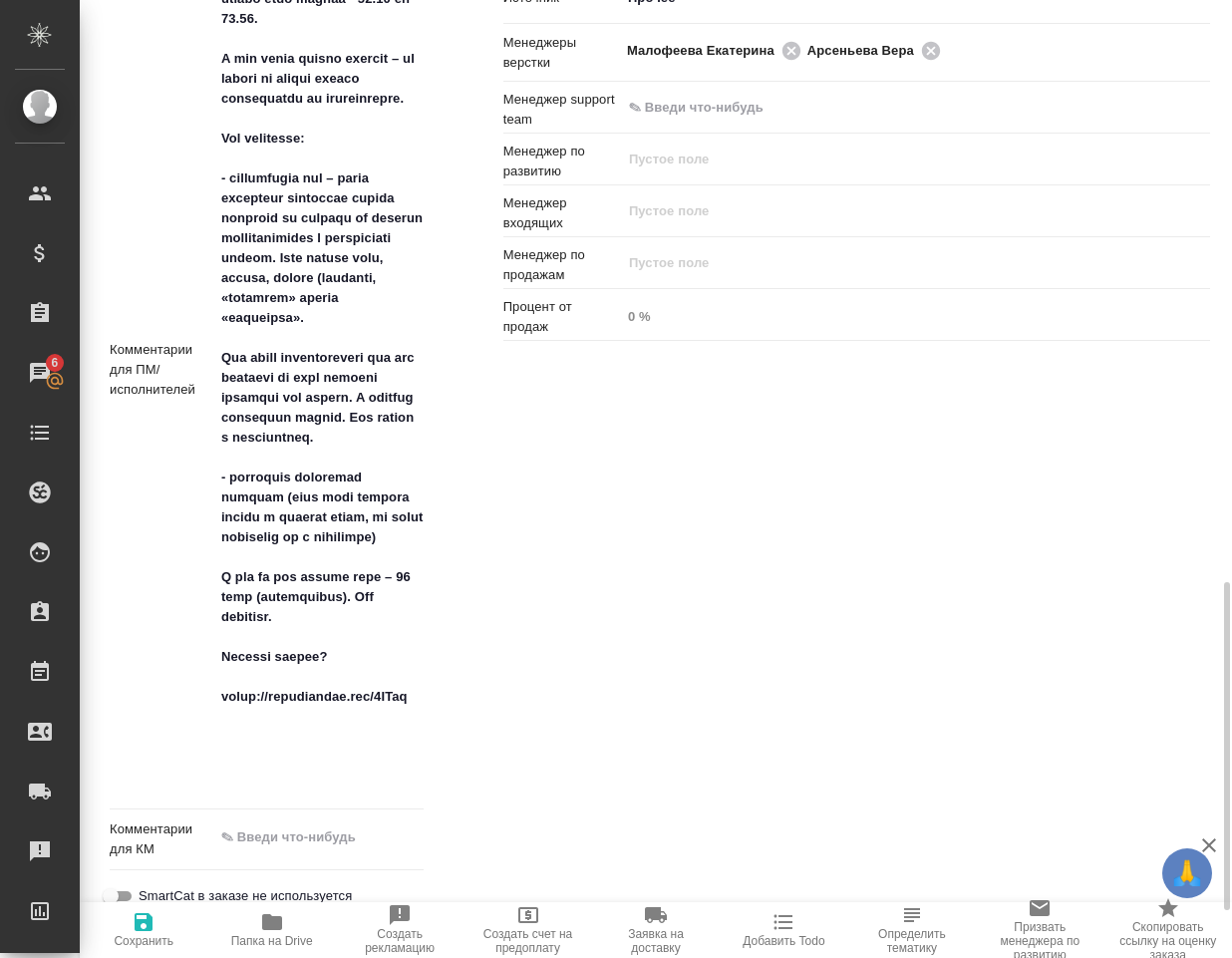 scroll, scrollTop: 1406, scrollLeft: 0, axis: vertical 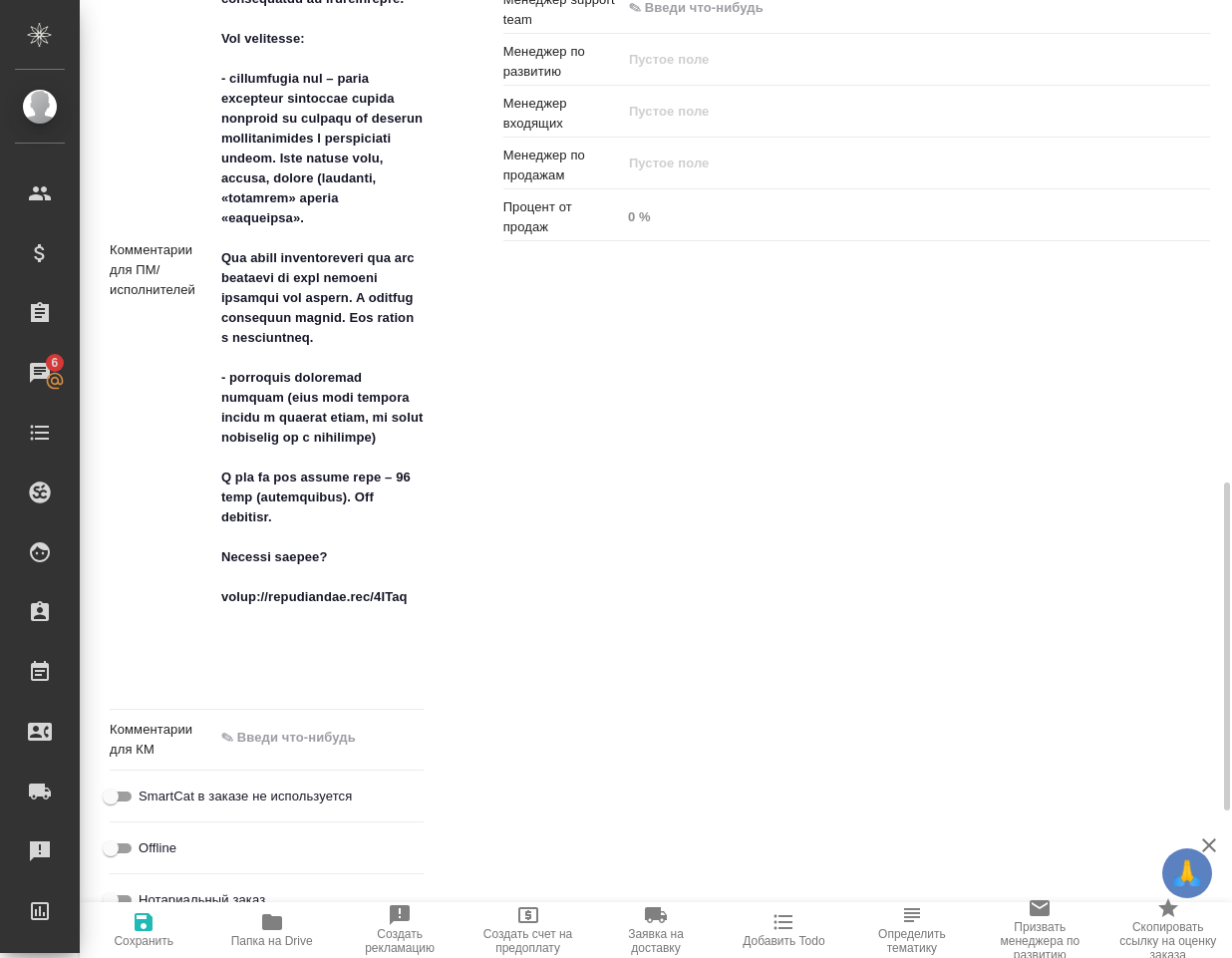 type on "x" 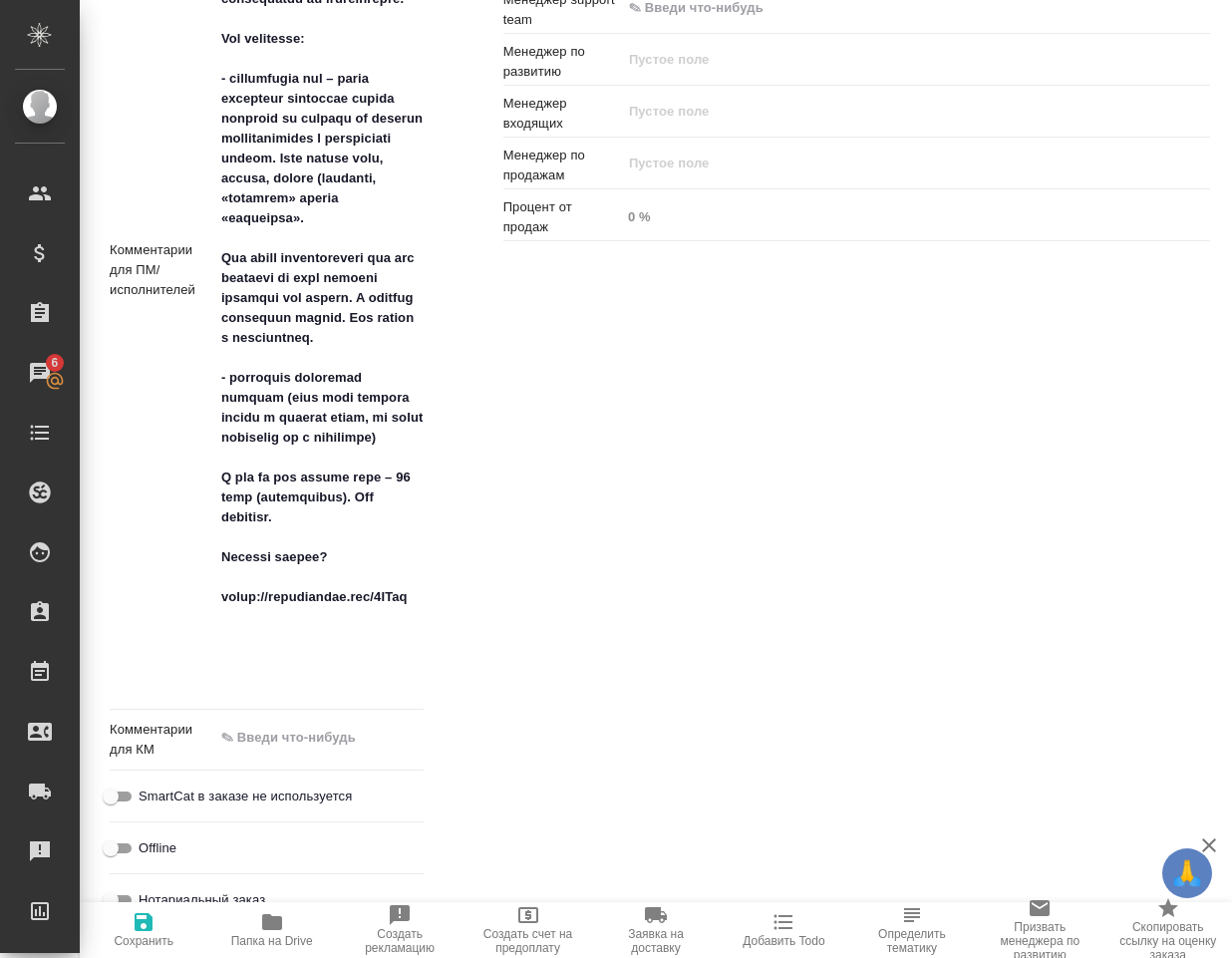 type on "x" 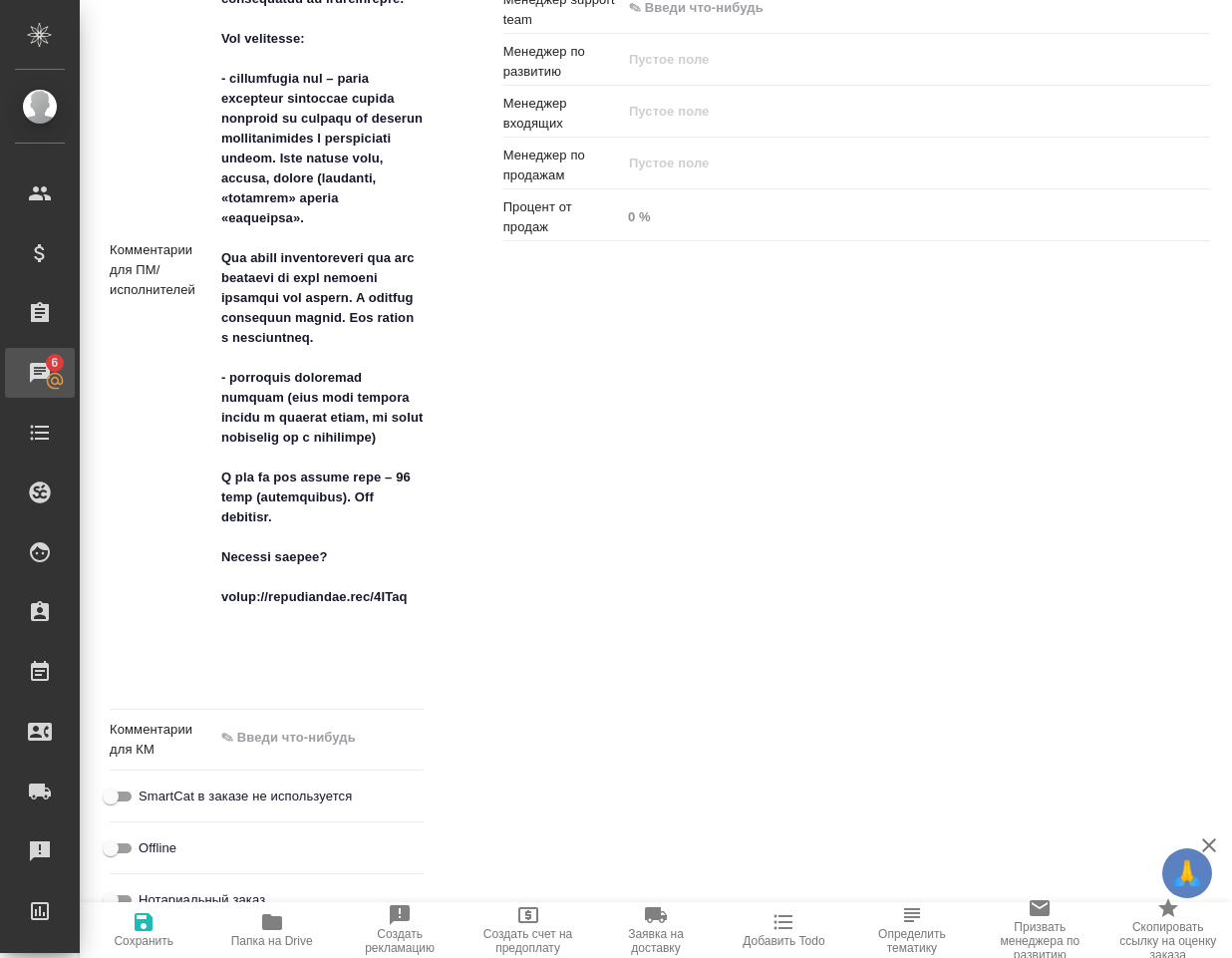 type on "x" 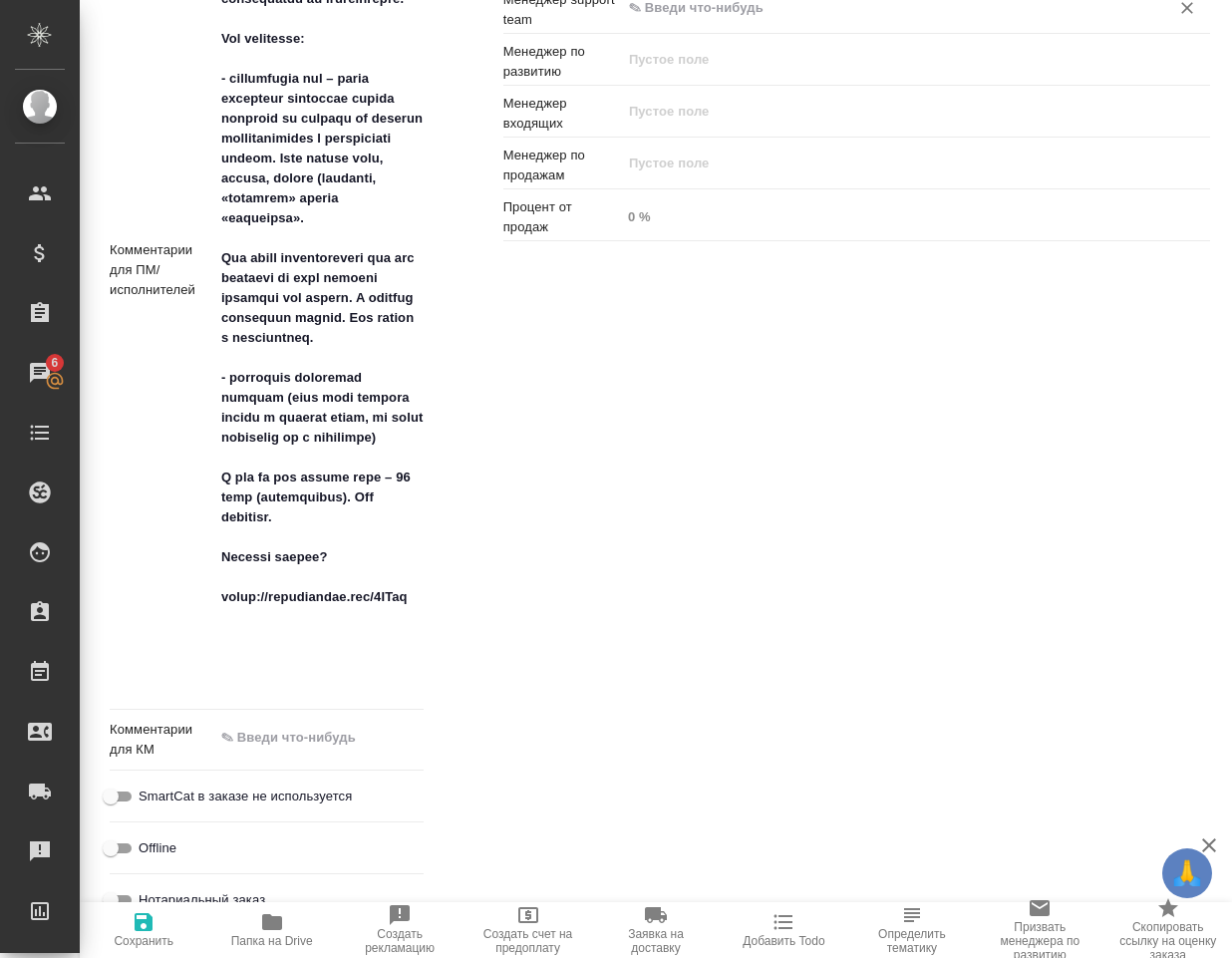 type on "x" 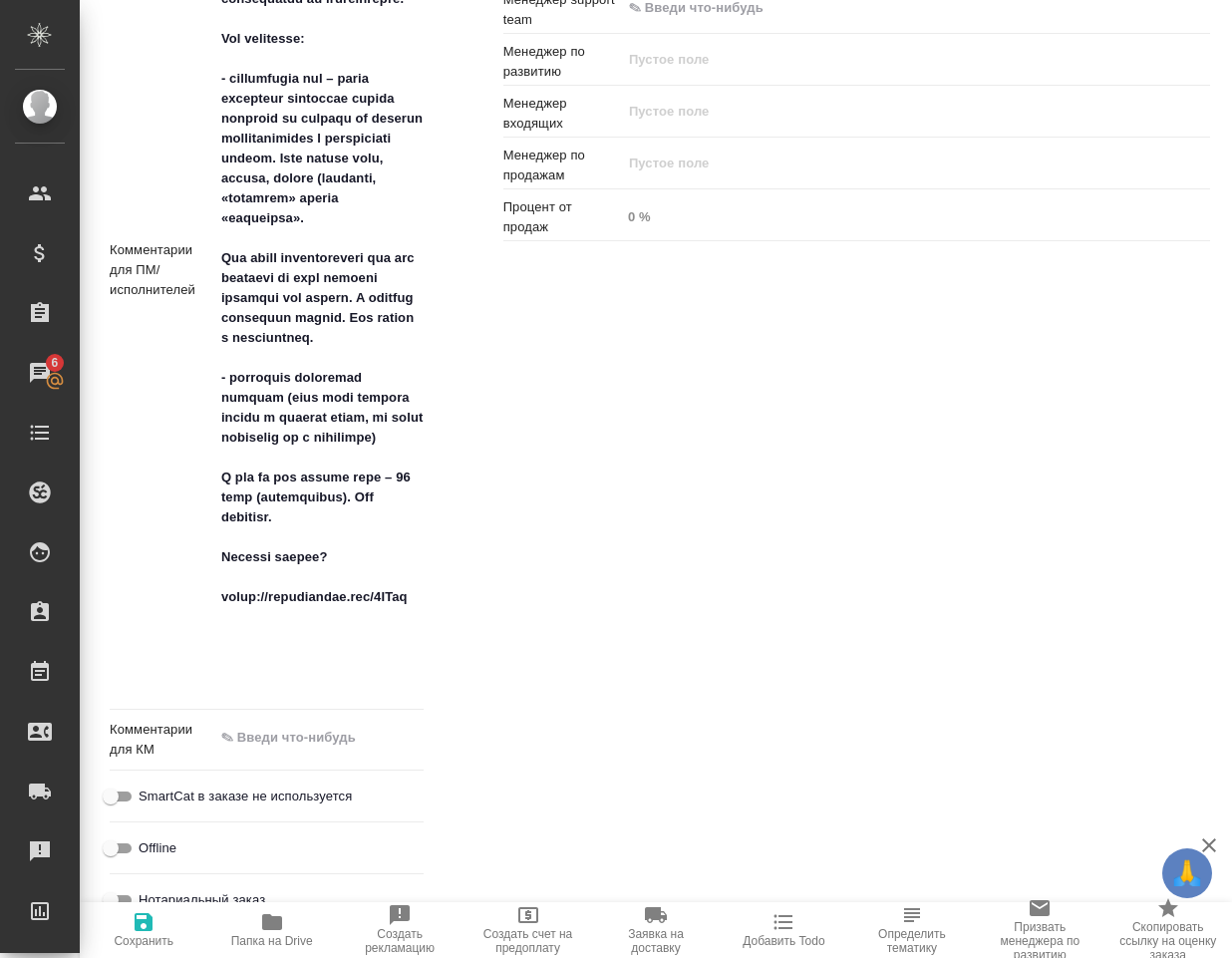 type on "x" 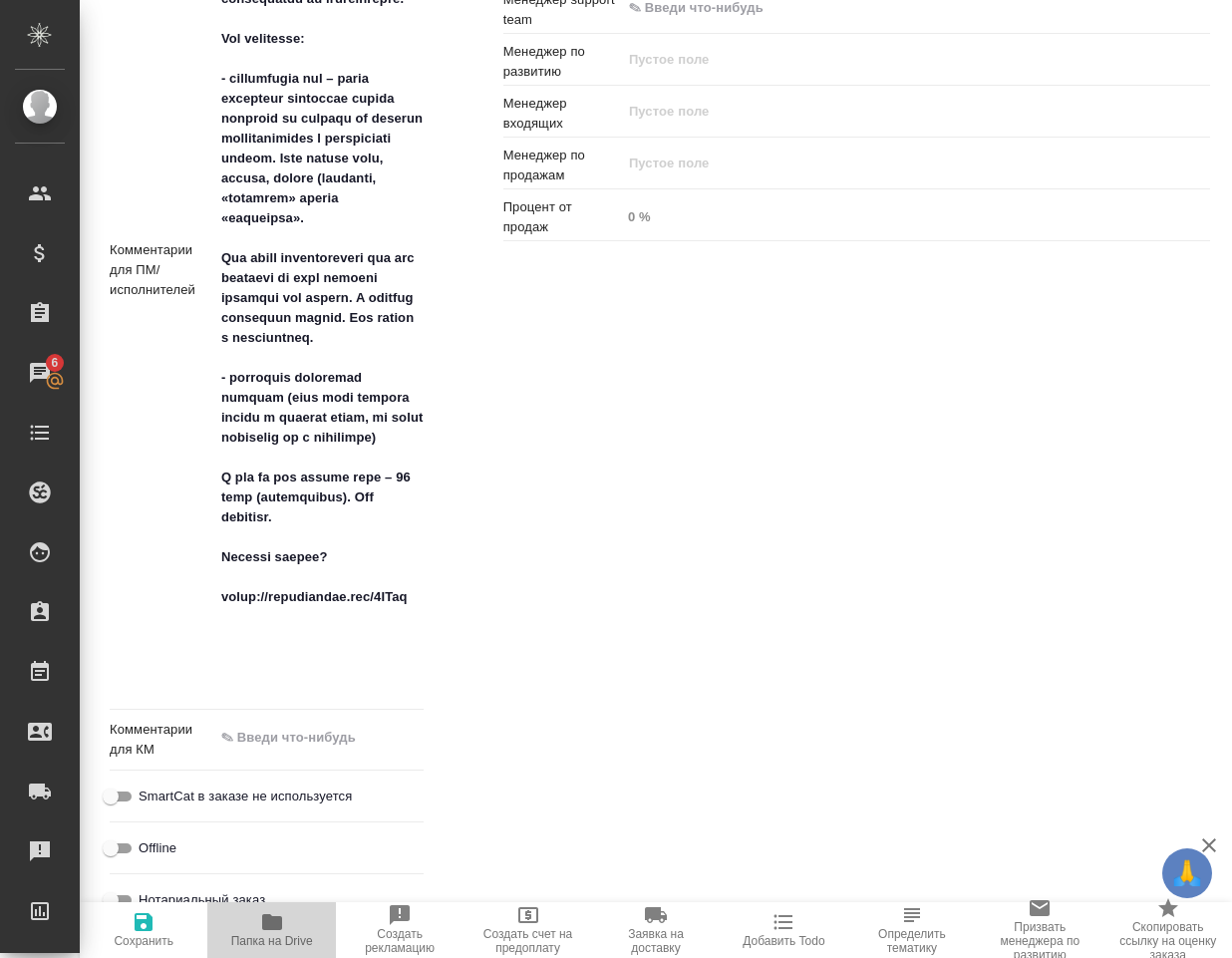 click on "Папка на Drive" at bounding box center (272, 941) 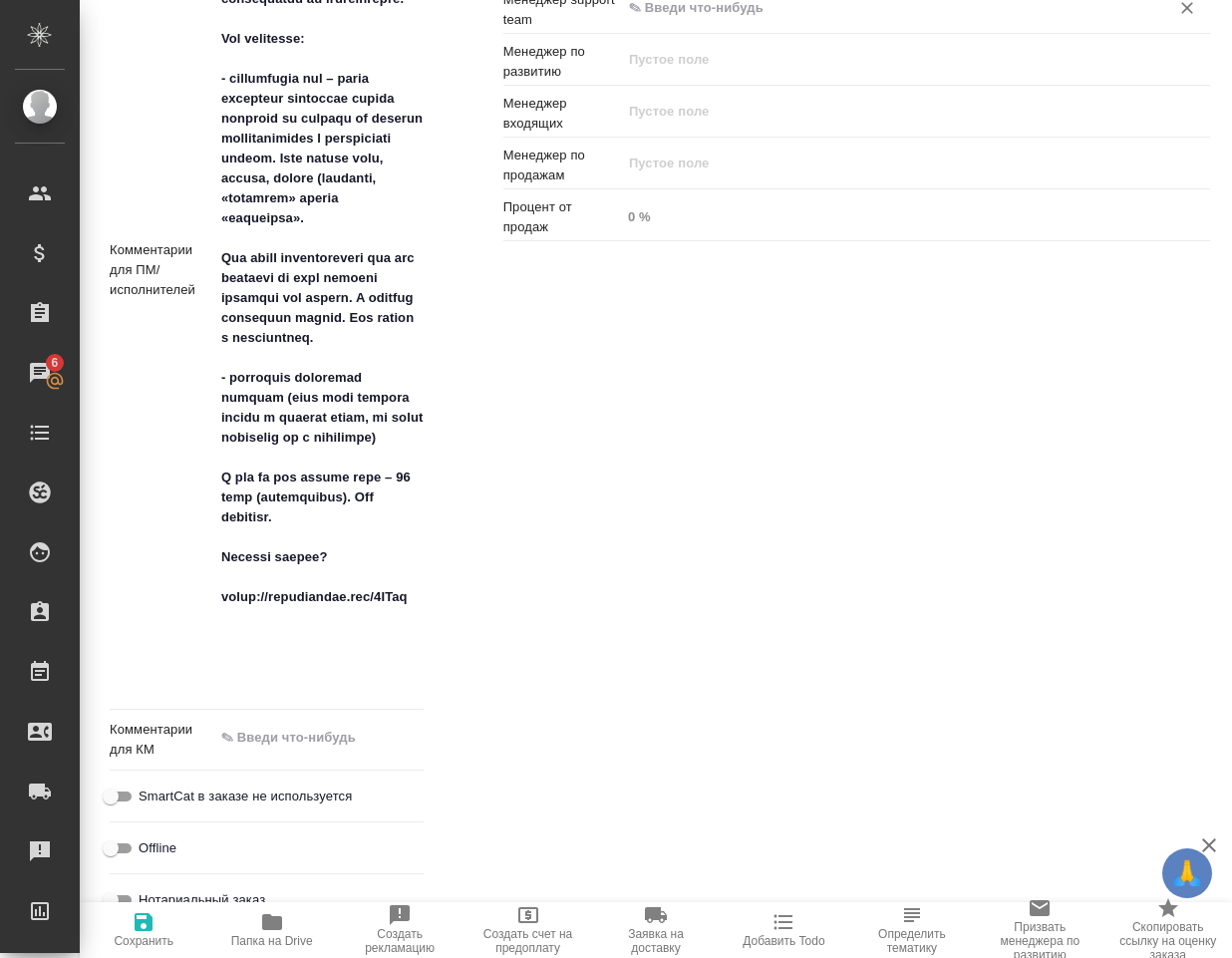 type on "x" 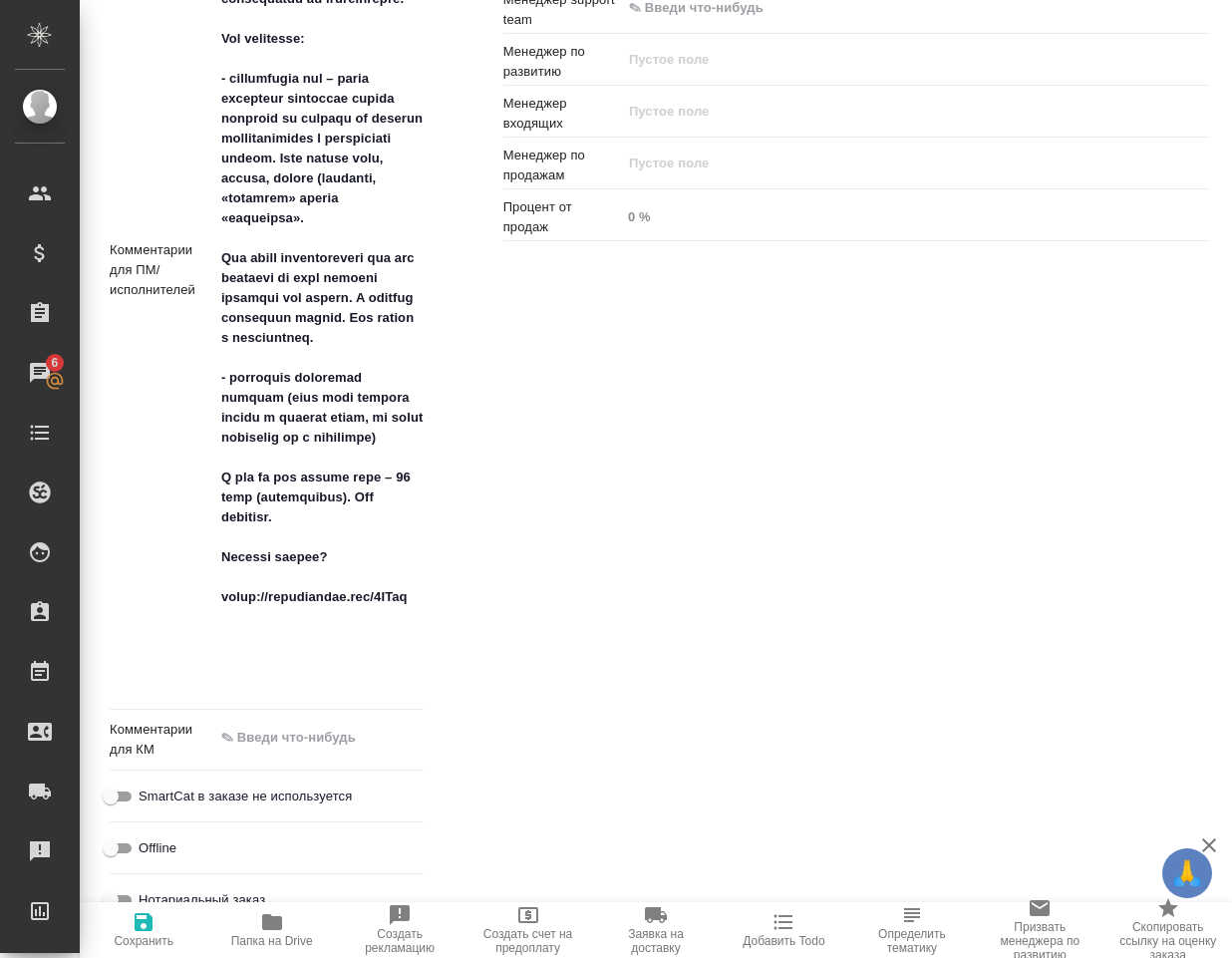 type on "x" 